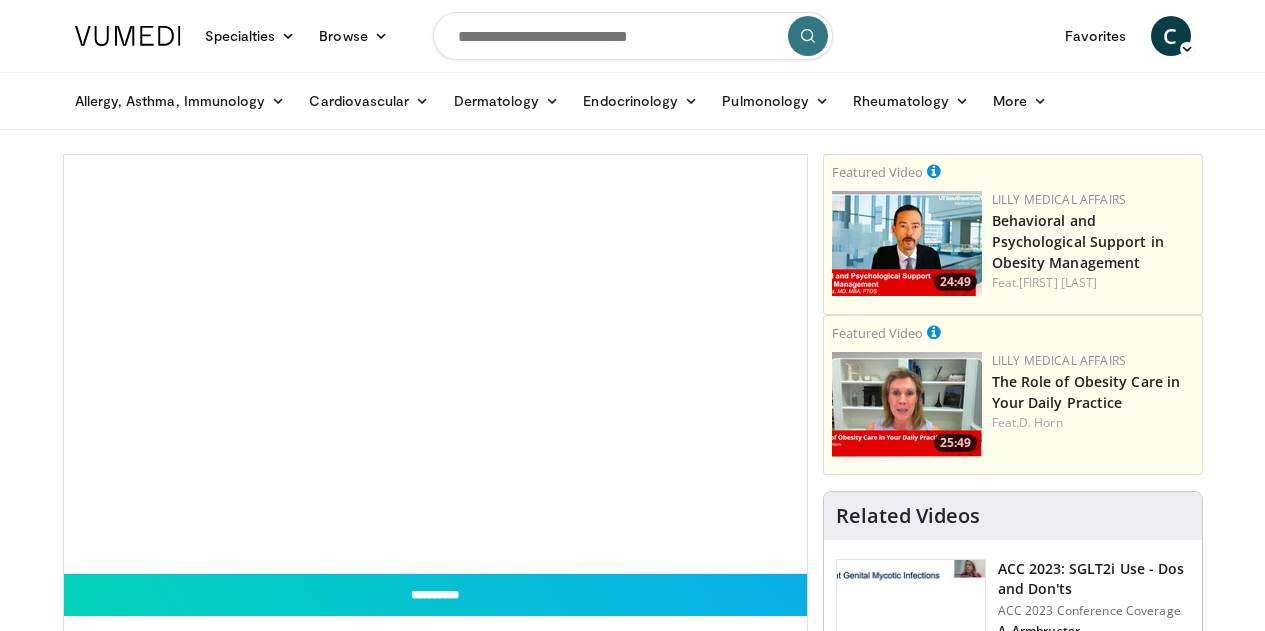 scroll, scrollTop: 0, scrollLeft: 0, axis: both 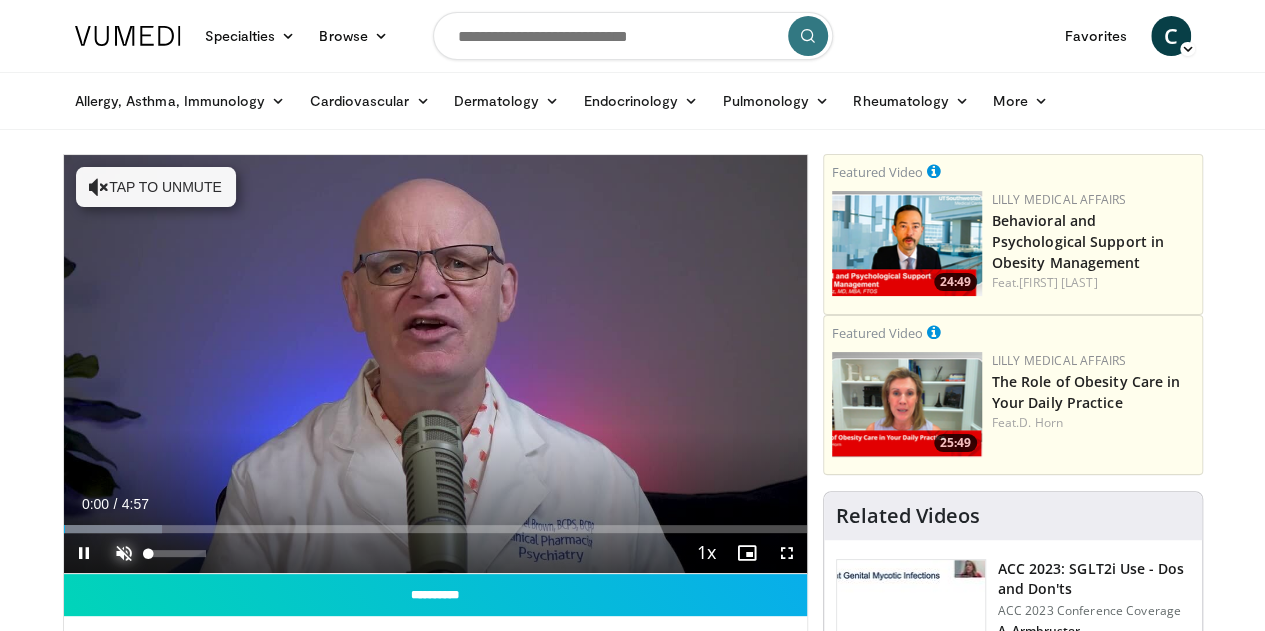 click at bounding box center [124, 553] 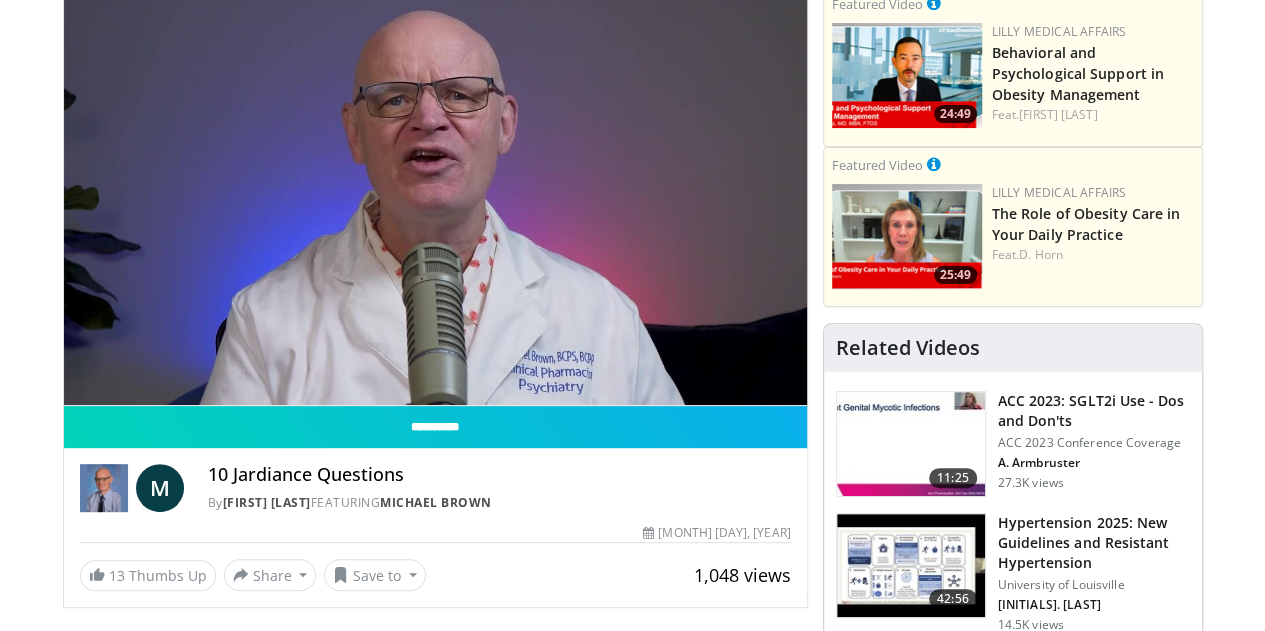 scroll, scrollTop: 200, scrollLeft: 0, axis: vertical 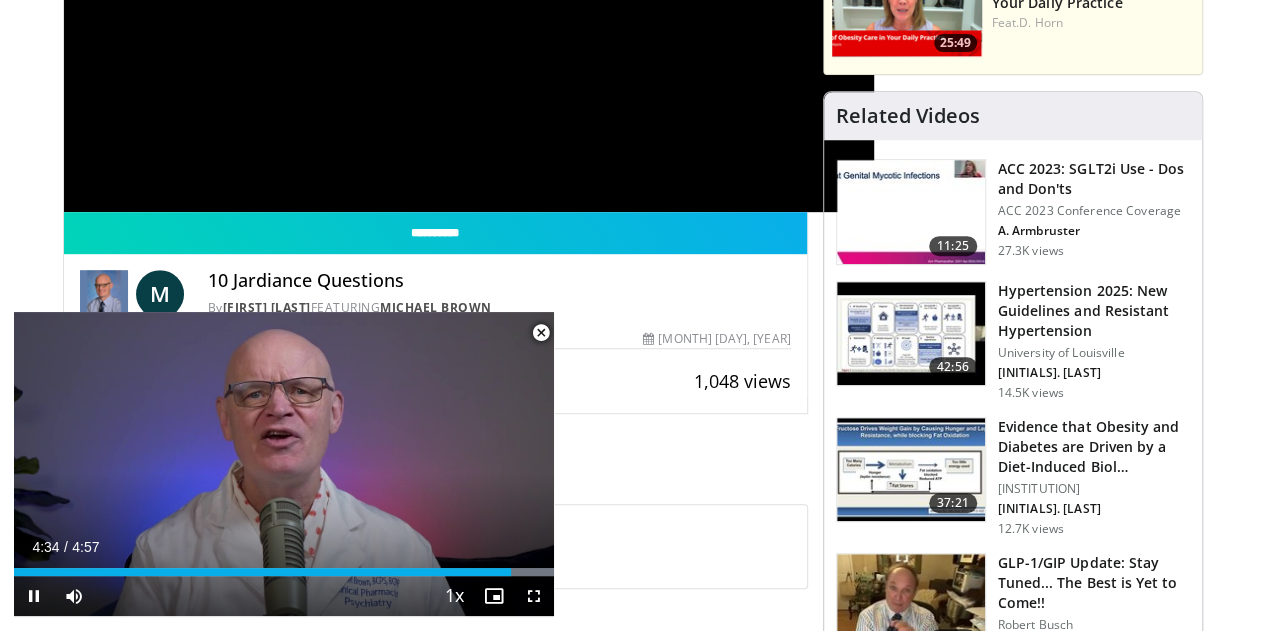 click at bounding box center (541, 333) 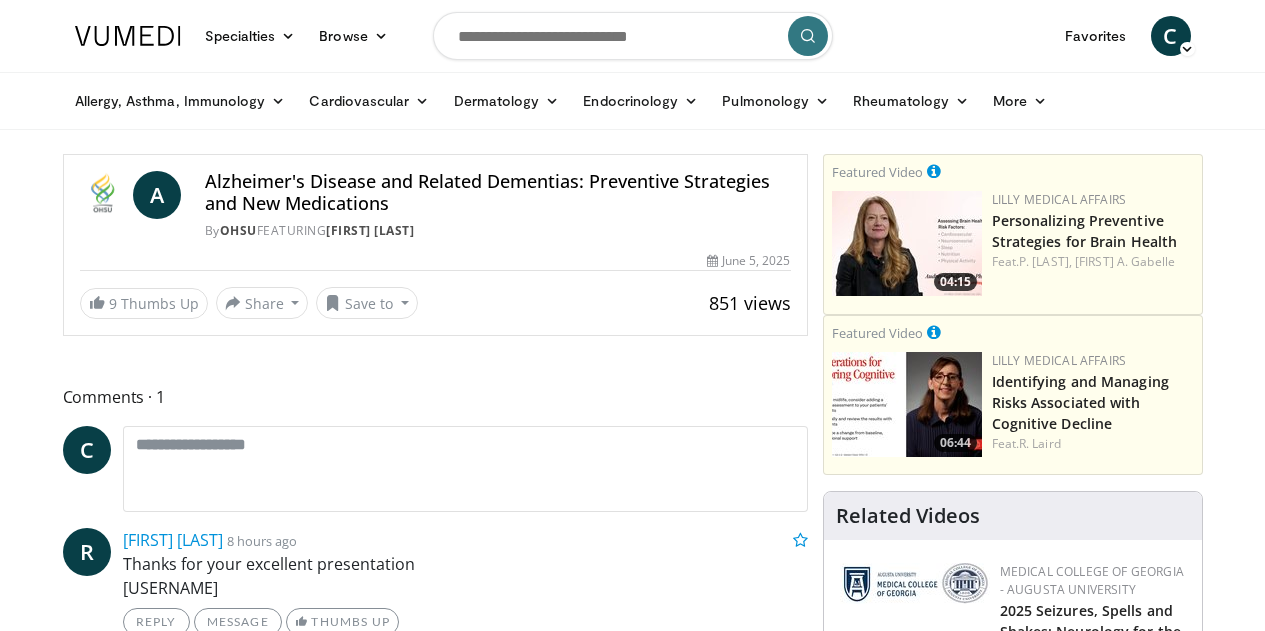 scroll, scrollTop: 0, scrollLeft: 0, axis: both 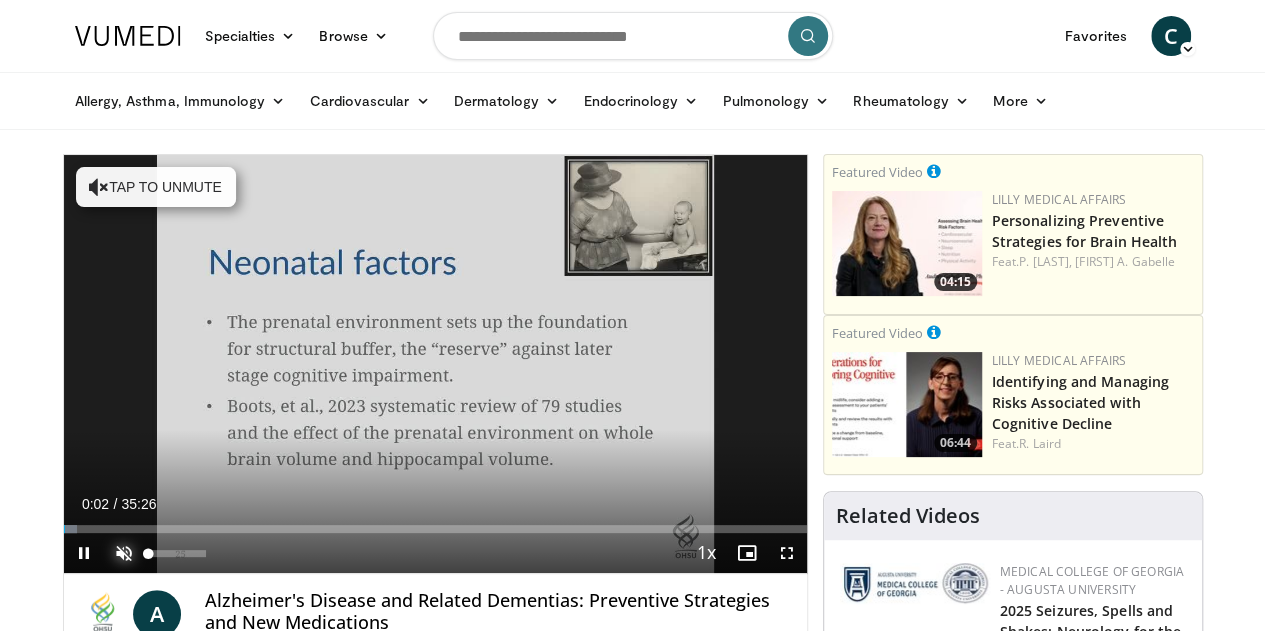 click at bounding box center (124, 553) 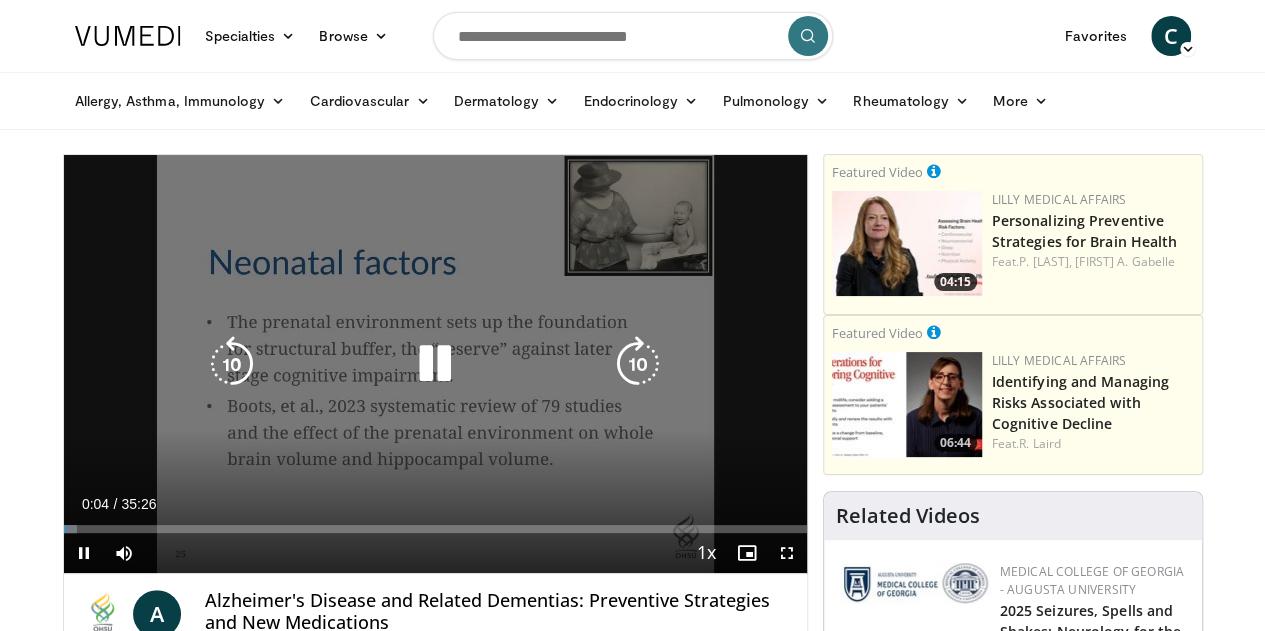 click at bounding box center (435, 364) 